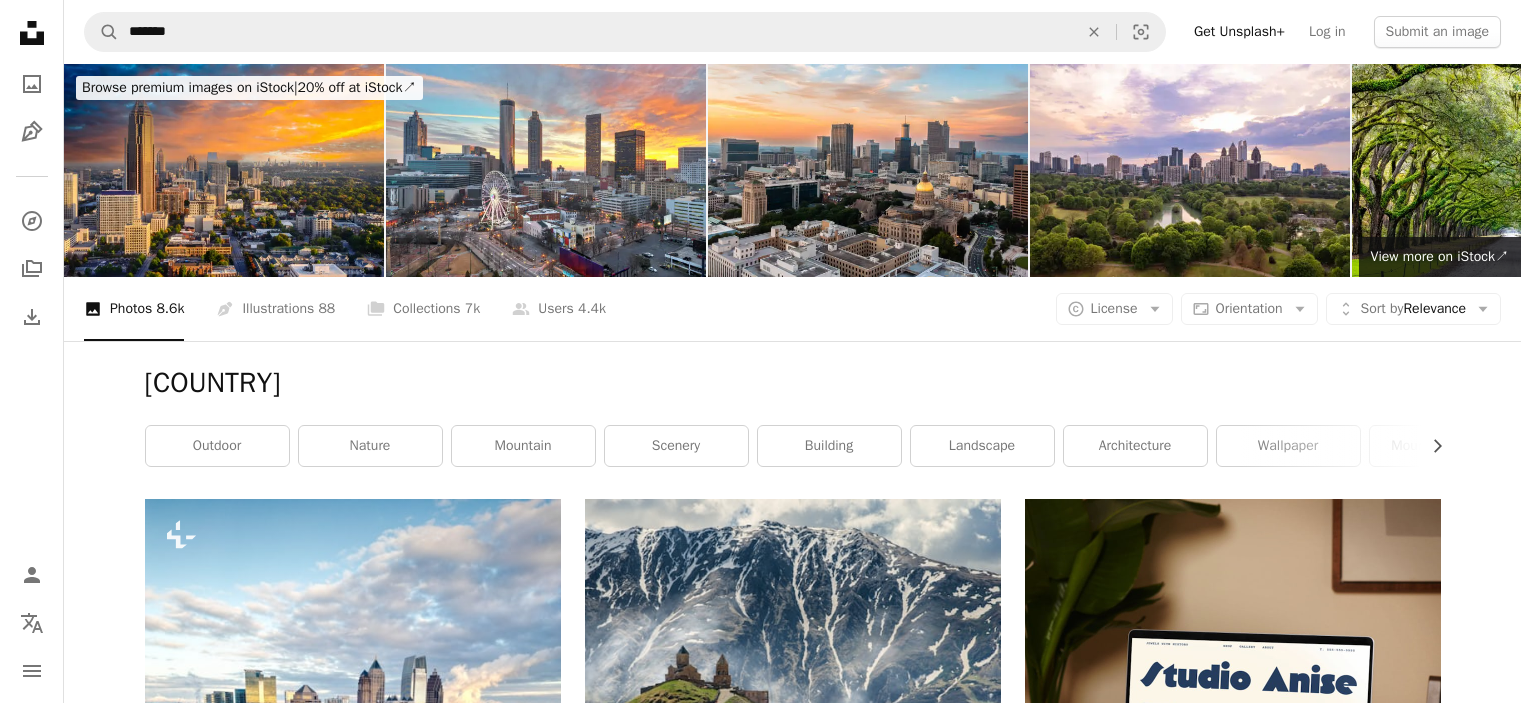 scroll, scrollTop: 6500, scrollLeft: 0, axis: vertical 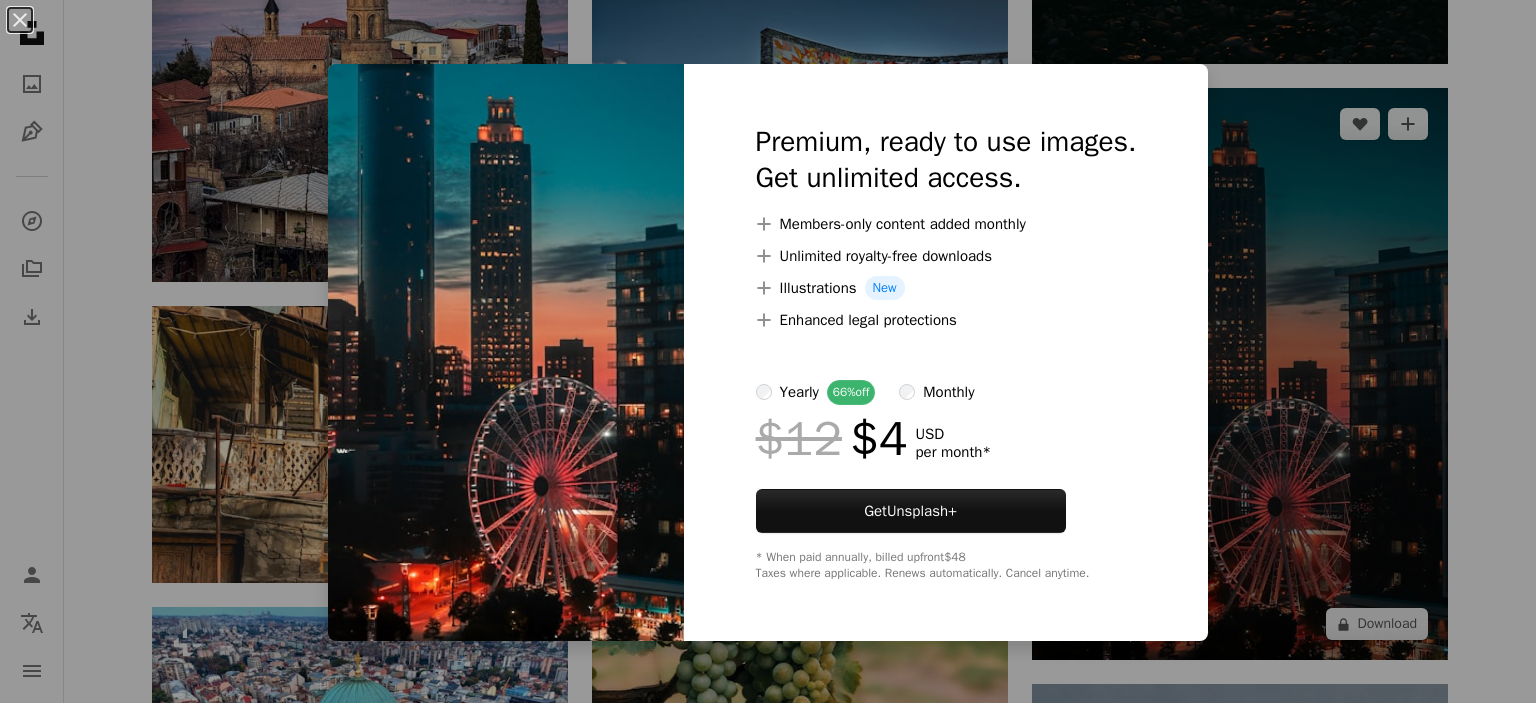 click on "An X shape Premium, ready to use images. Get unlimited access. A plus sign Members-only content added monthly A plus sign Unlimited royalty-free downloads A plus sign Illustrations  New A plus sign Enhanced legal protections yearly 66%  off monthly $12   $4 USD per month * Get  Unsplash+ * When paid annually, billed upfront  $48 Taxes where applicable. Renews automatically. Cancel anytime." at bounding box center (768, 351) 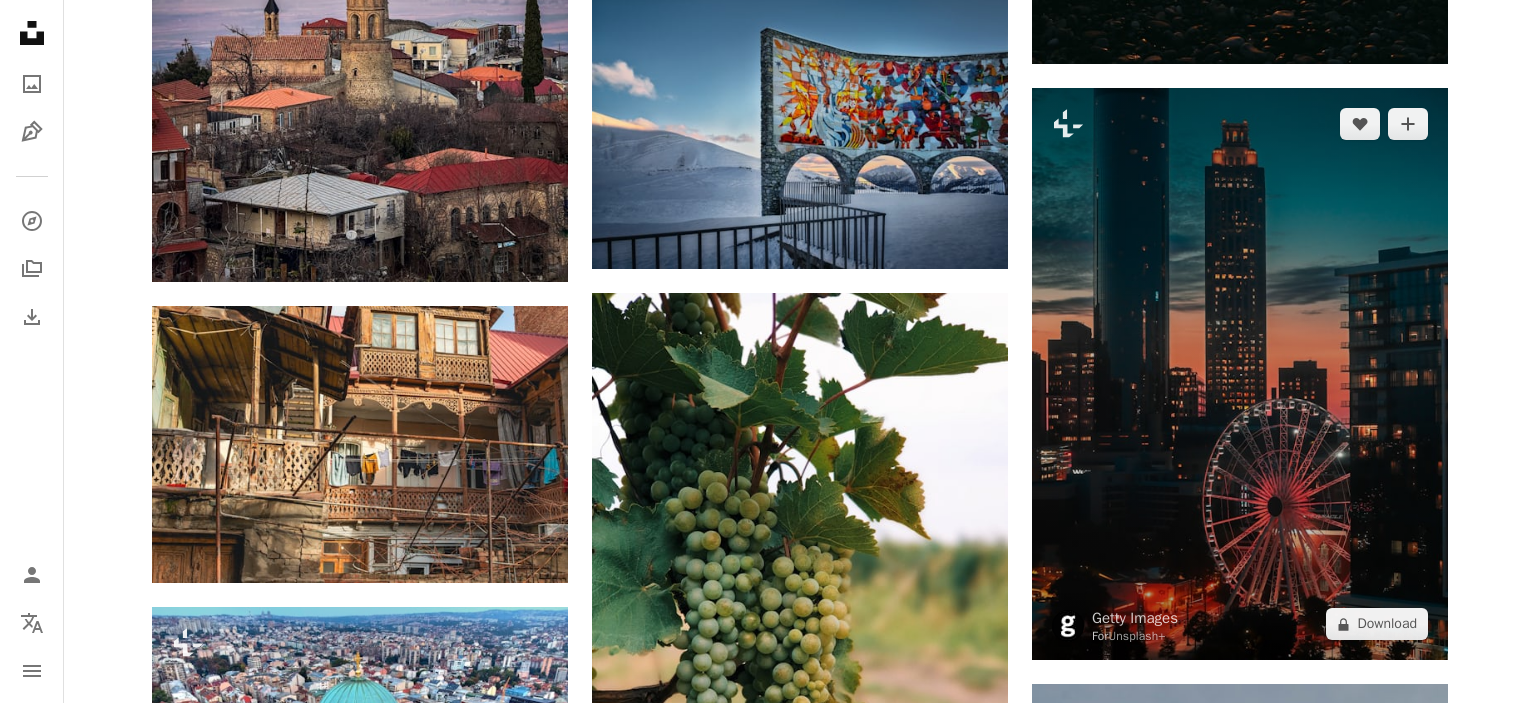 click at bounding box center [1240, 374] 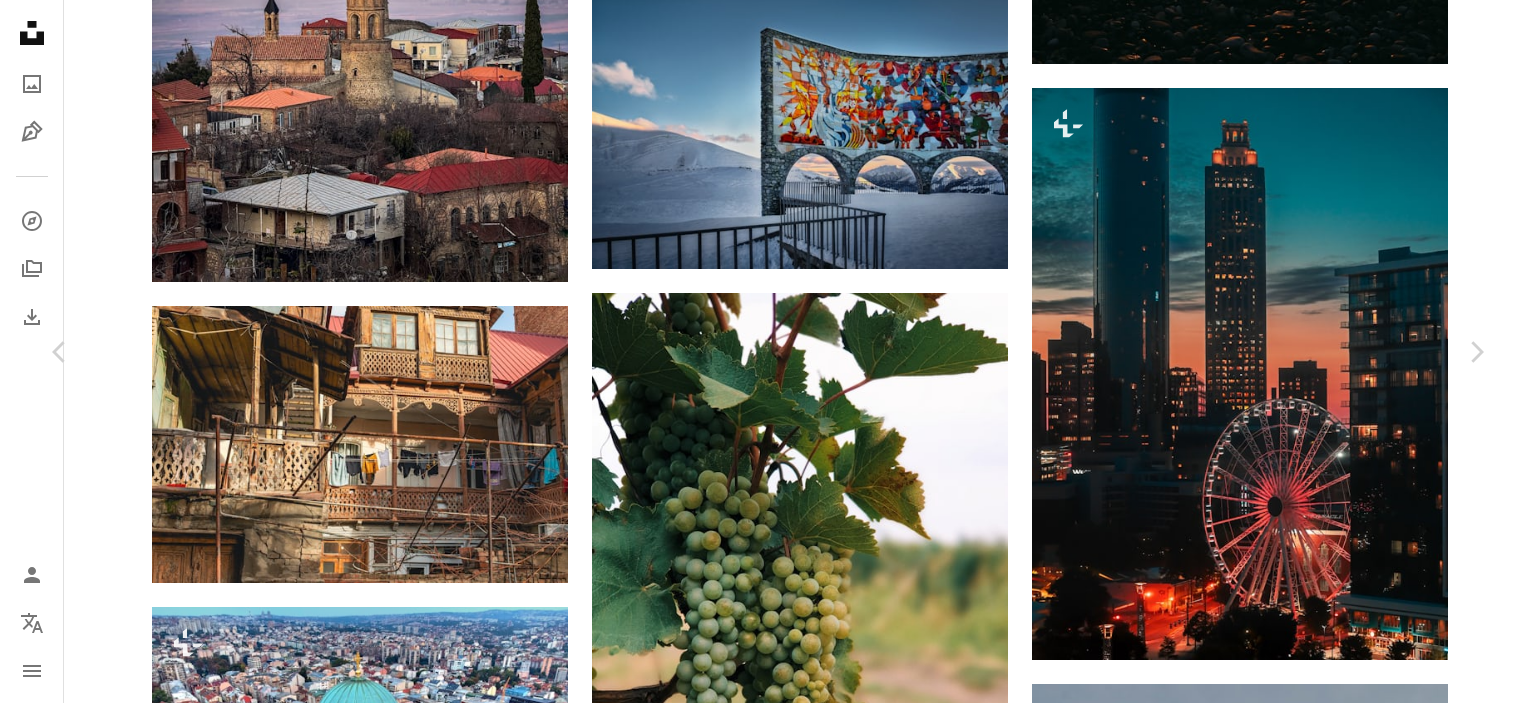 type 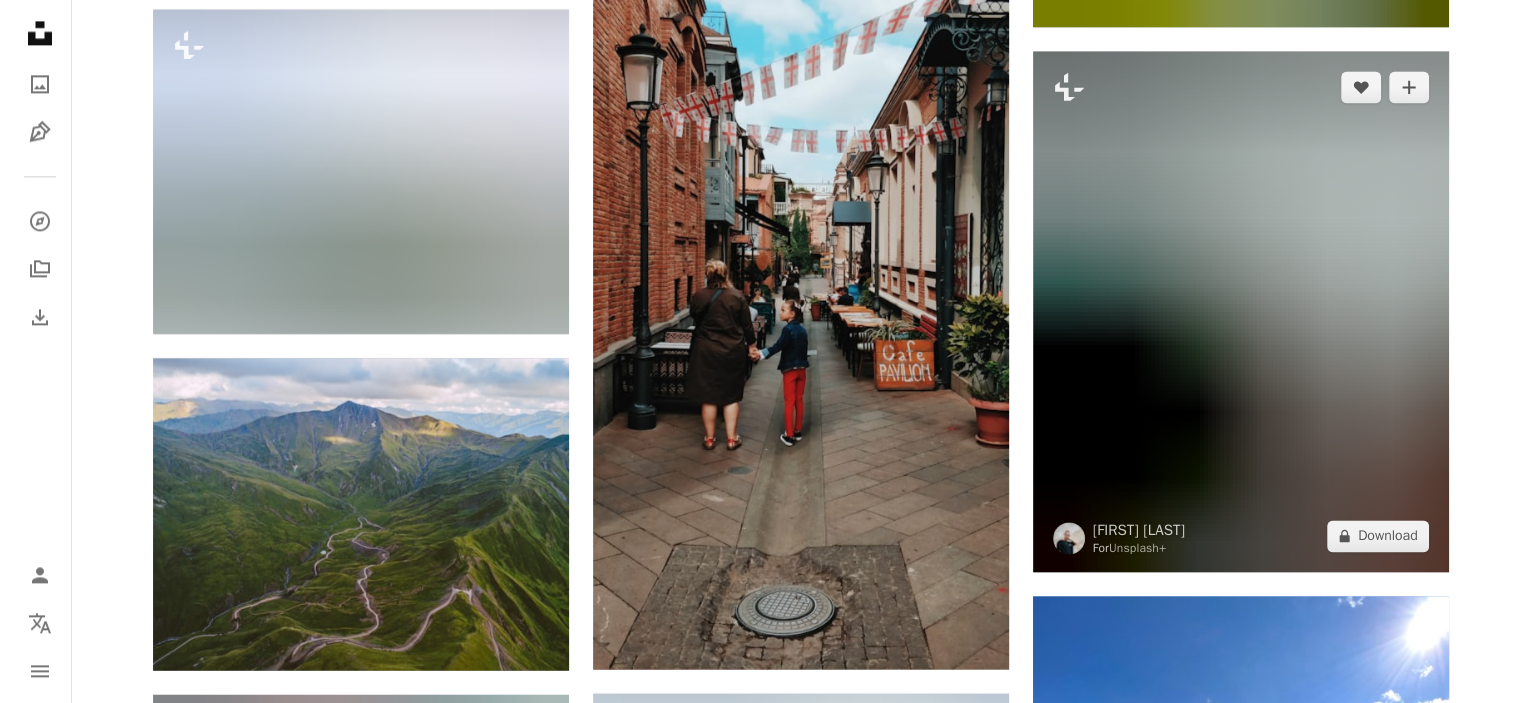 scroll, scrollTop: 10400, scrollLeft: 0, axis: vertical 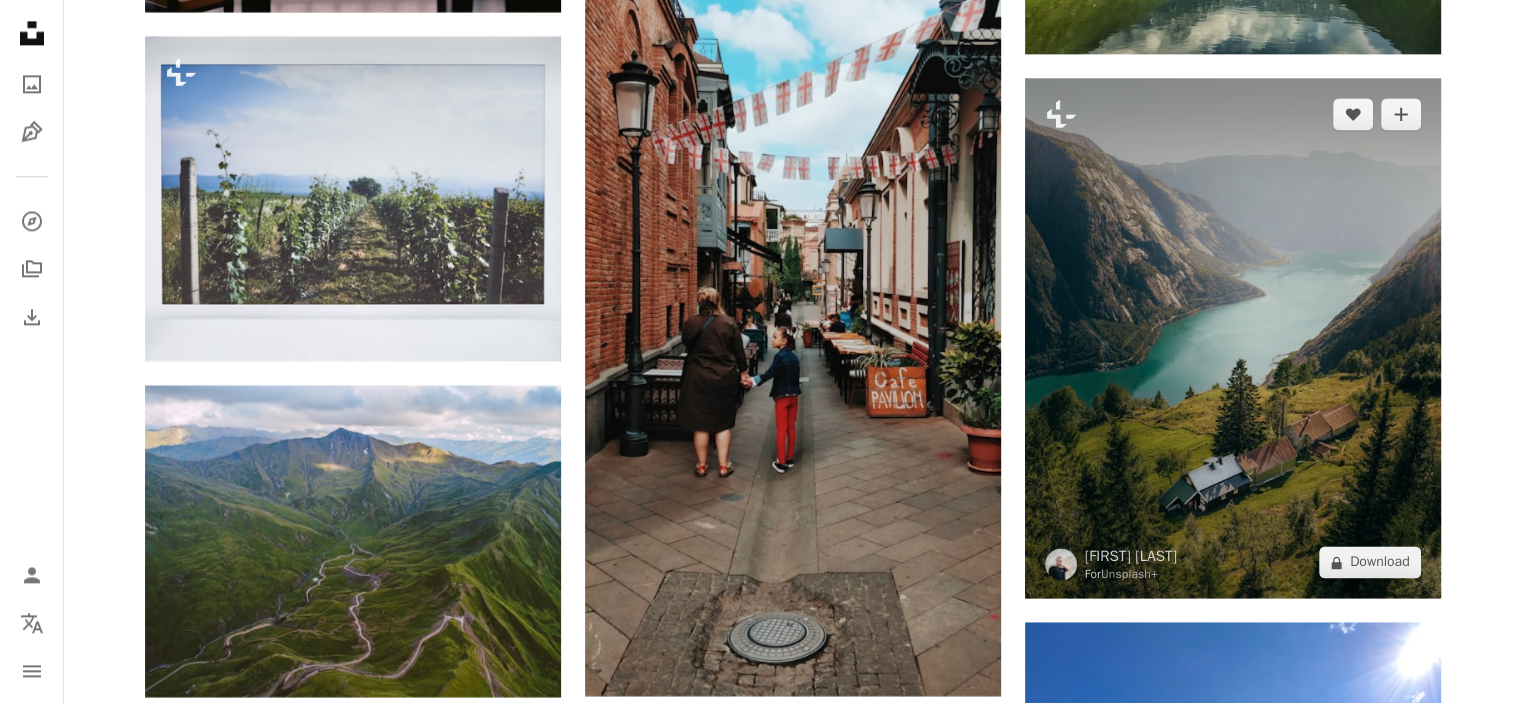 click at bounding box center (1233, 338) 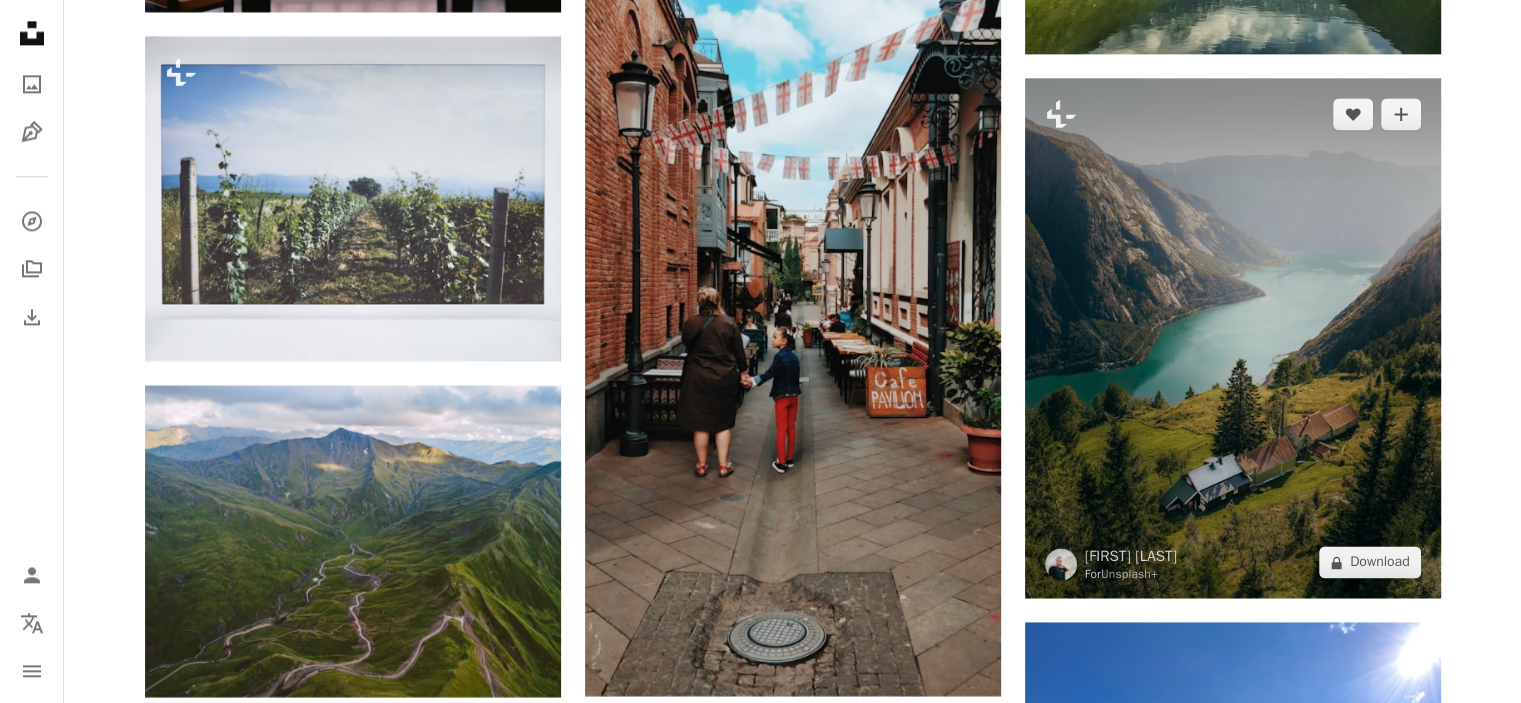 click at bounding box center (1233, 338) 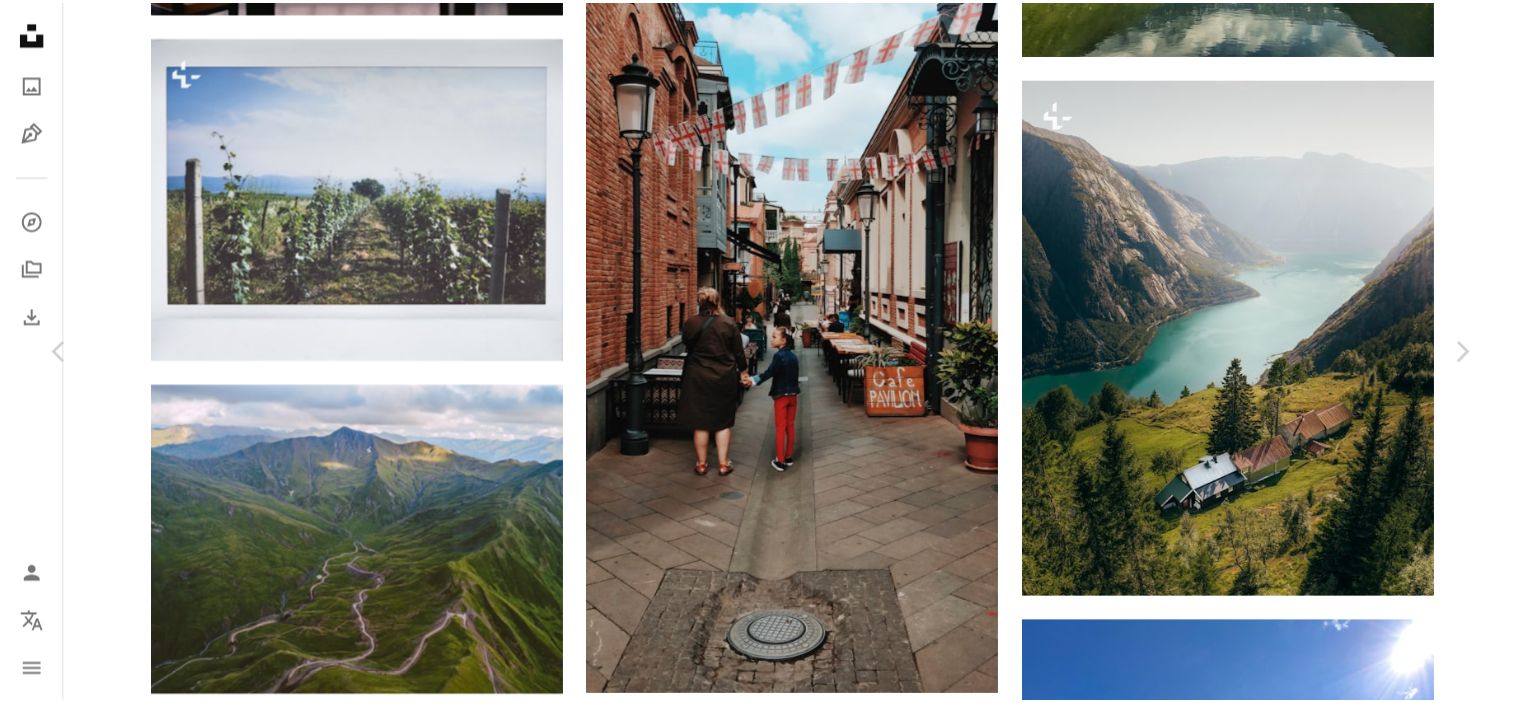 scroll, scrollTop: 300, scrollLeft: 0, axis: vertical 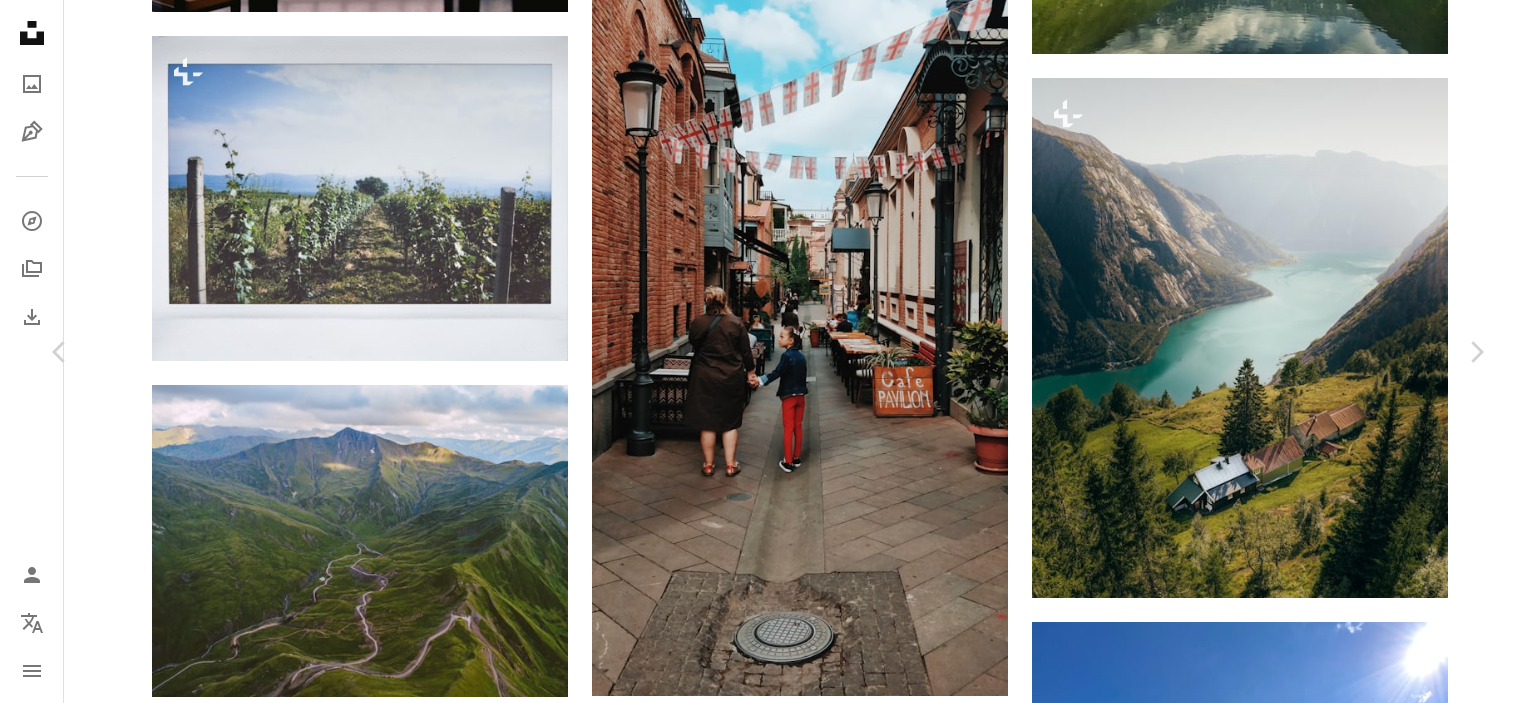click on "Read more" at bounding box center (706, 5723) 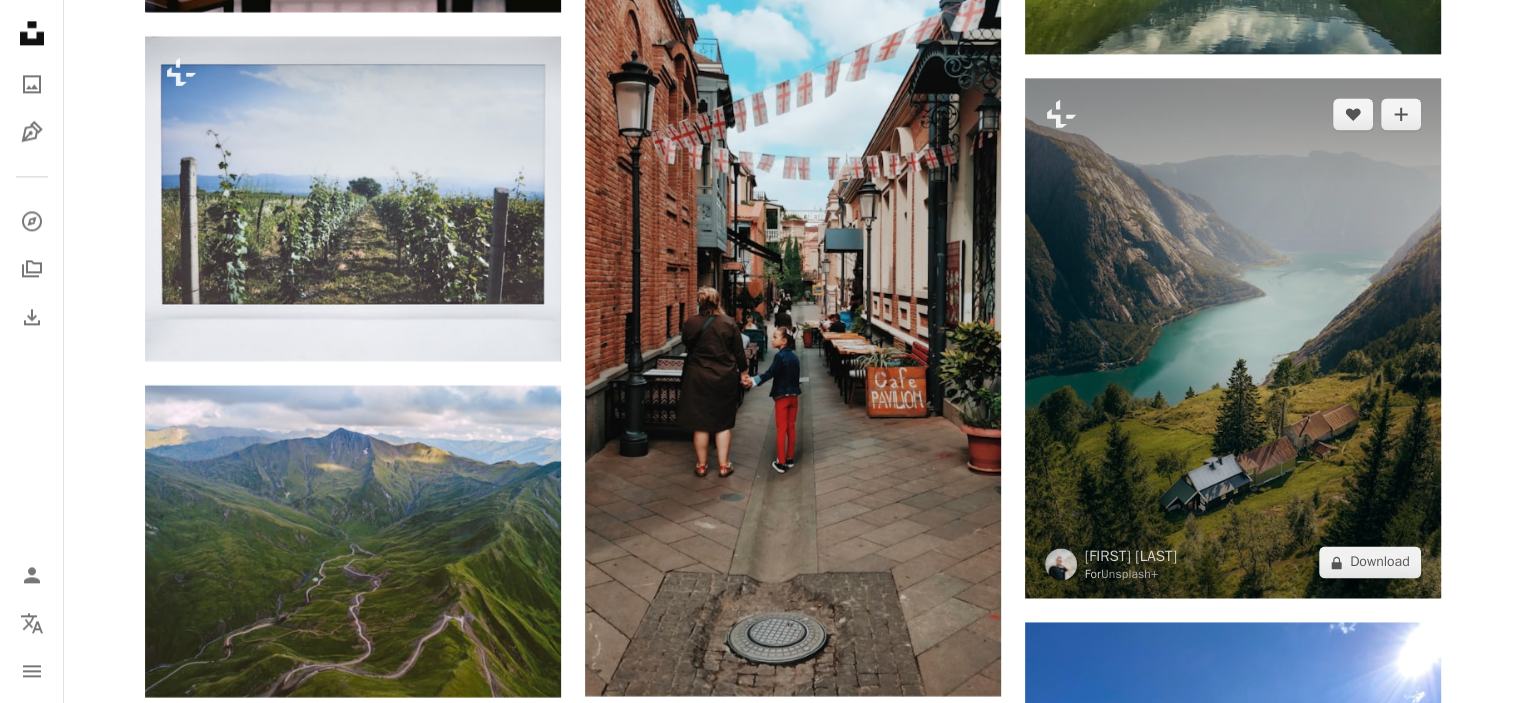 click at bounding box center [1233, 338] 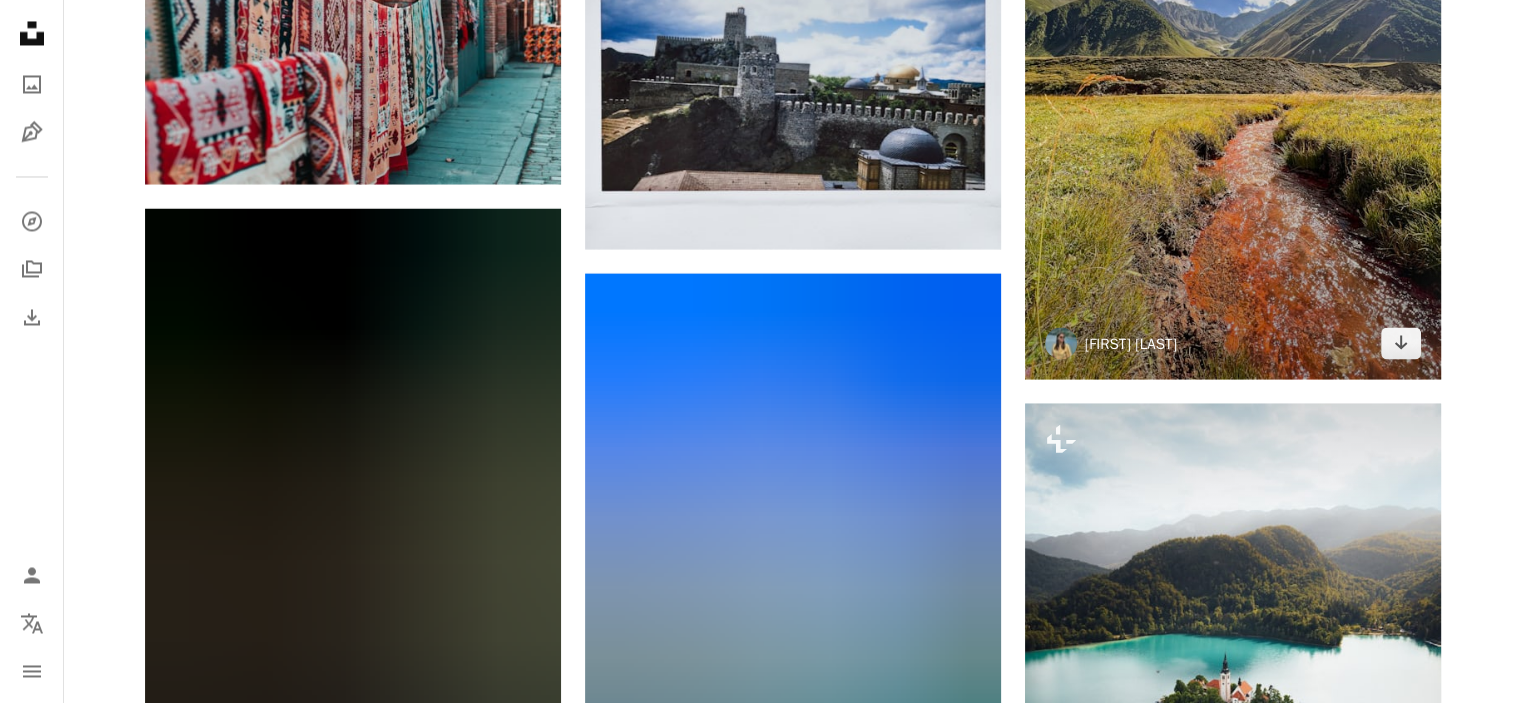 scroll, scrollTop: 11200, scrollLeft: 0, axis: vertical 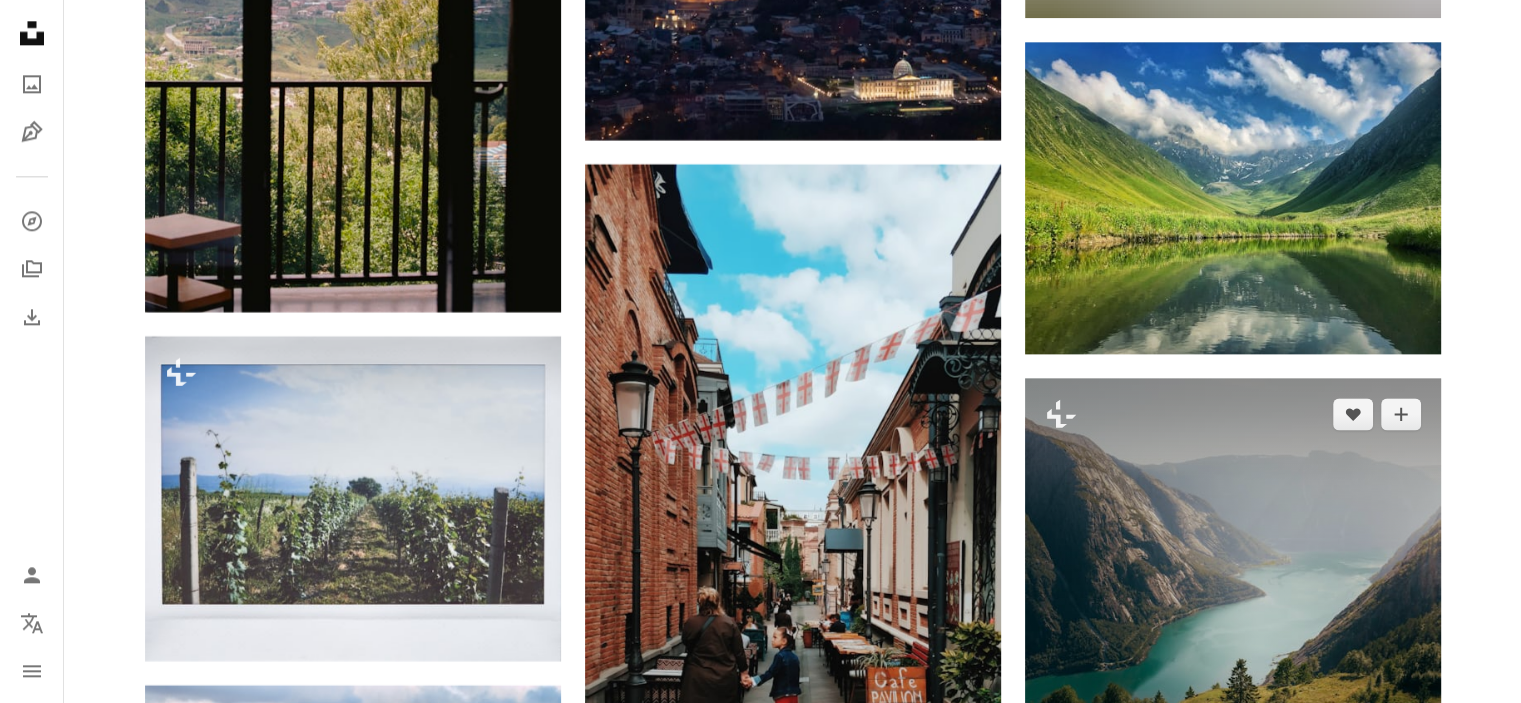 click at bounding box center [1233, 638] 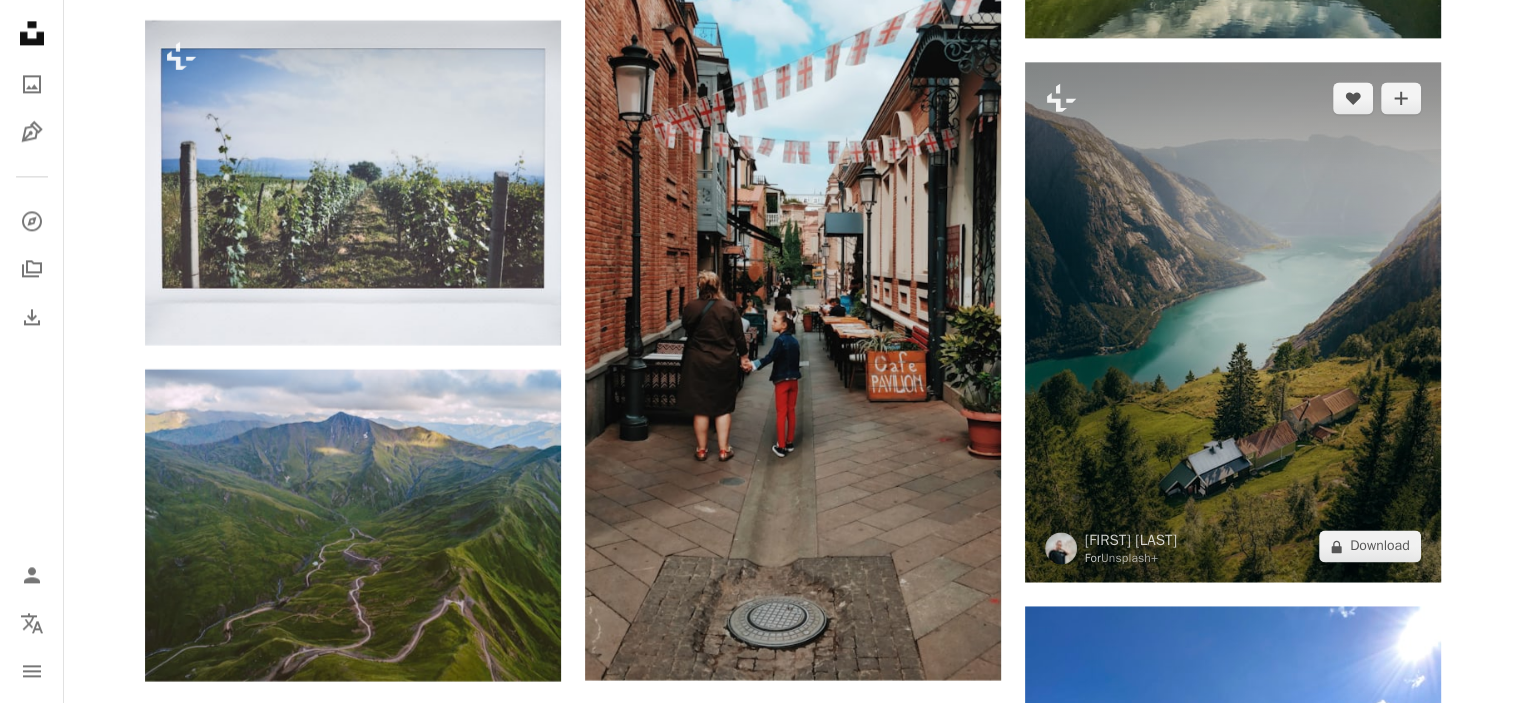 scroll, scrollTop: 10600, scrollLeft: 0, axis: vertical 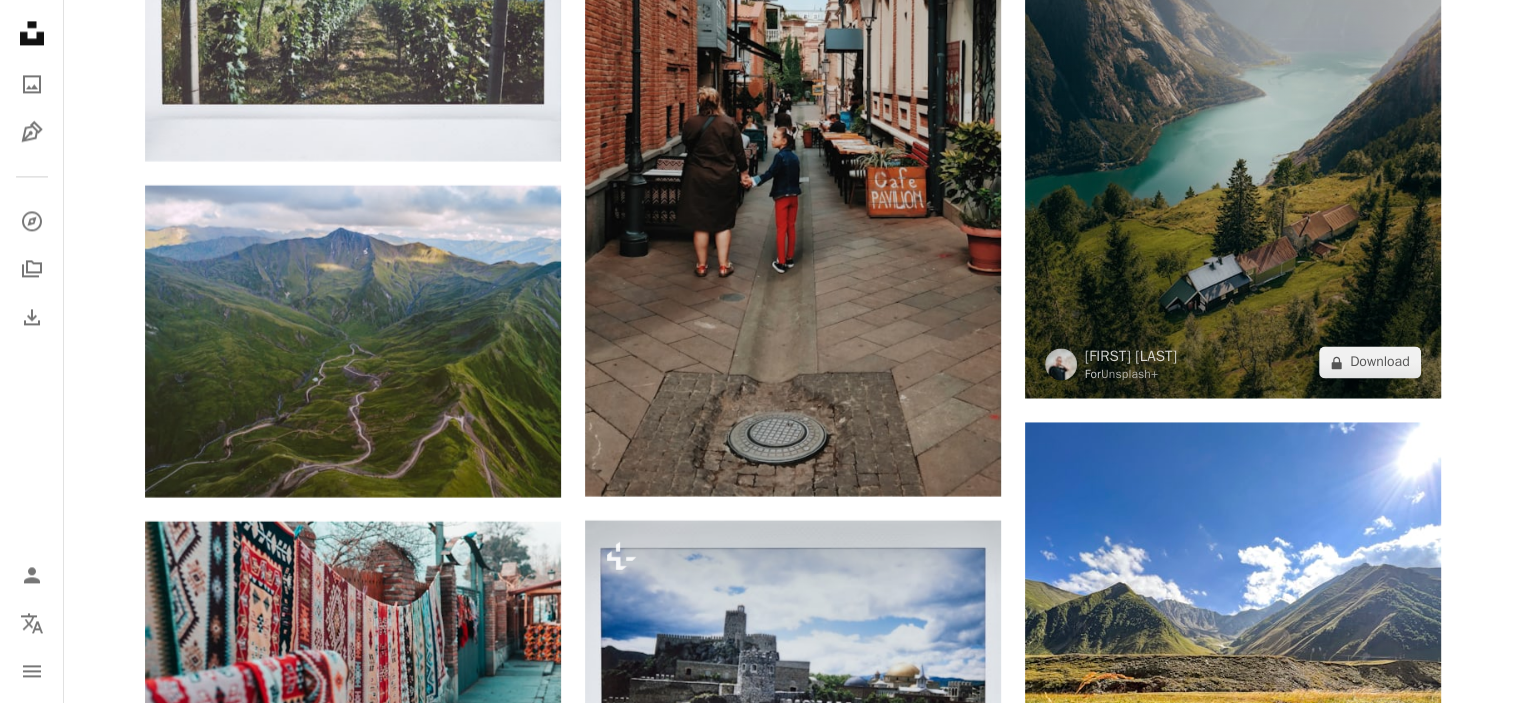 click at bounding box center [1233, 138] 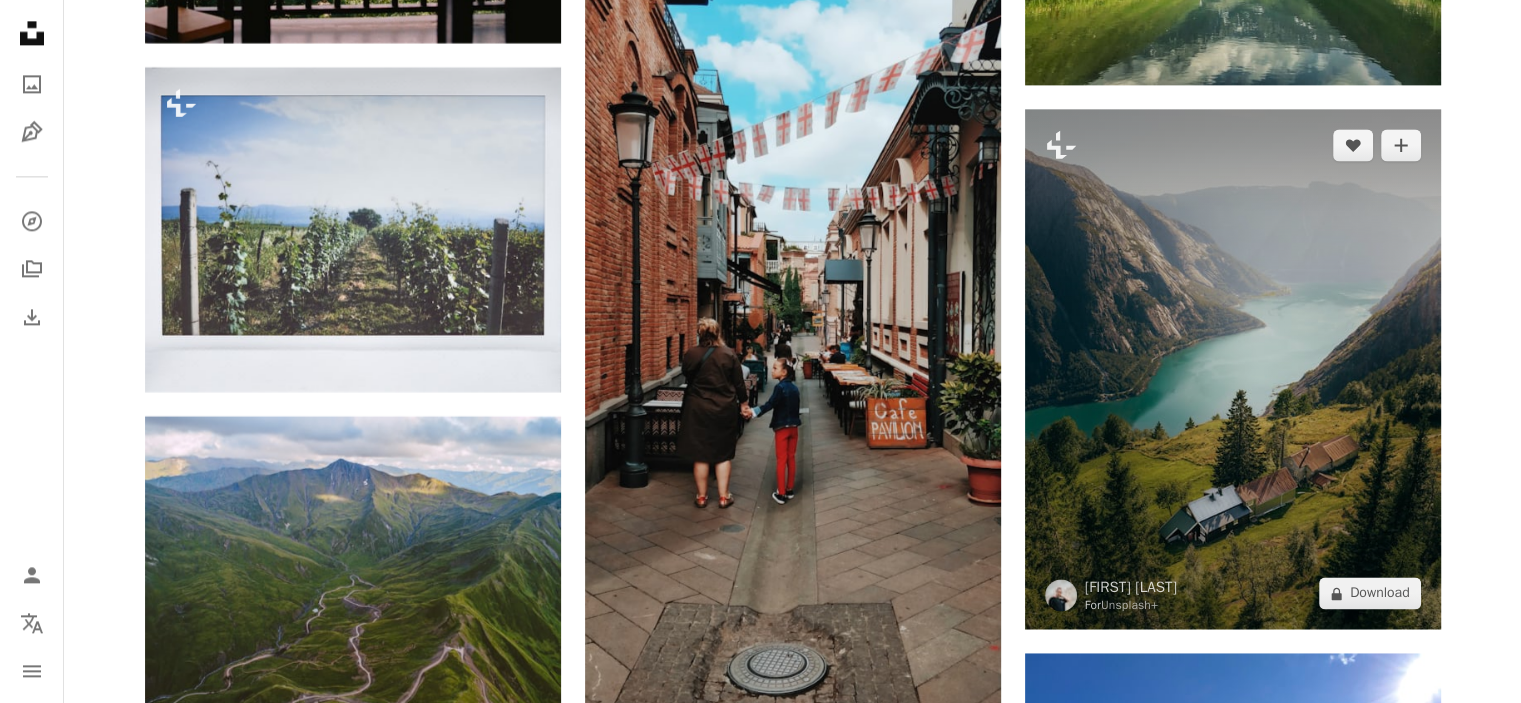 scroll, scrollTop: 10300, scrollLeft: 0, axis: vertical 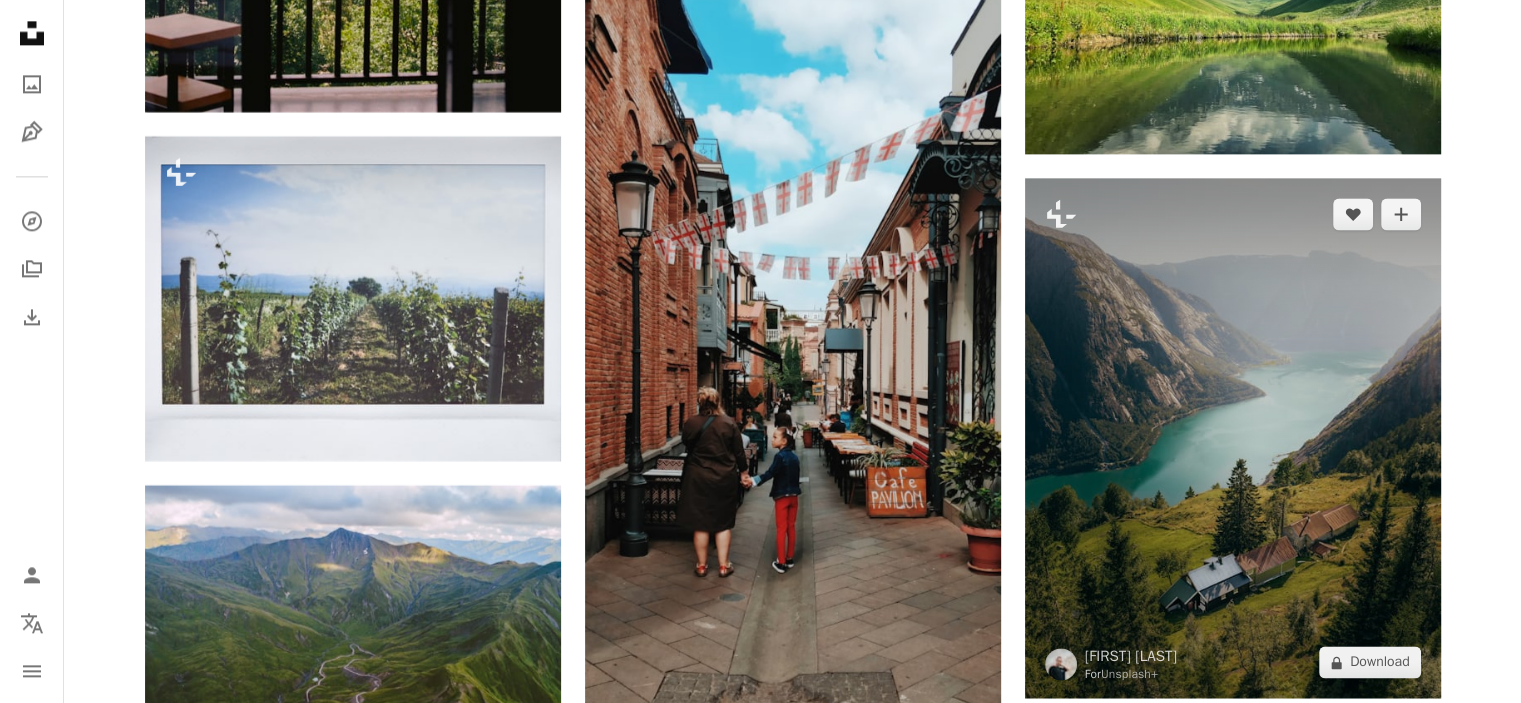 click at bounding box center [1233, 438] 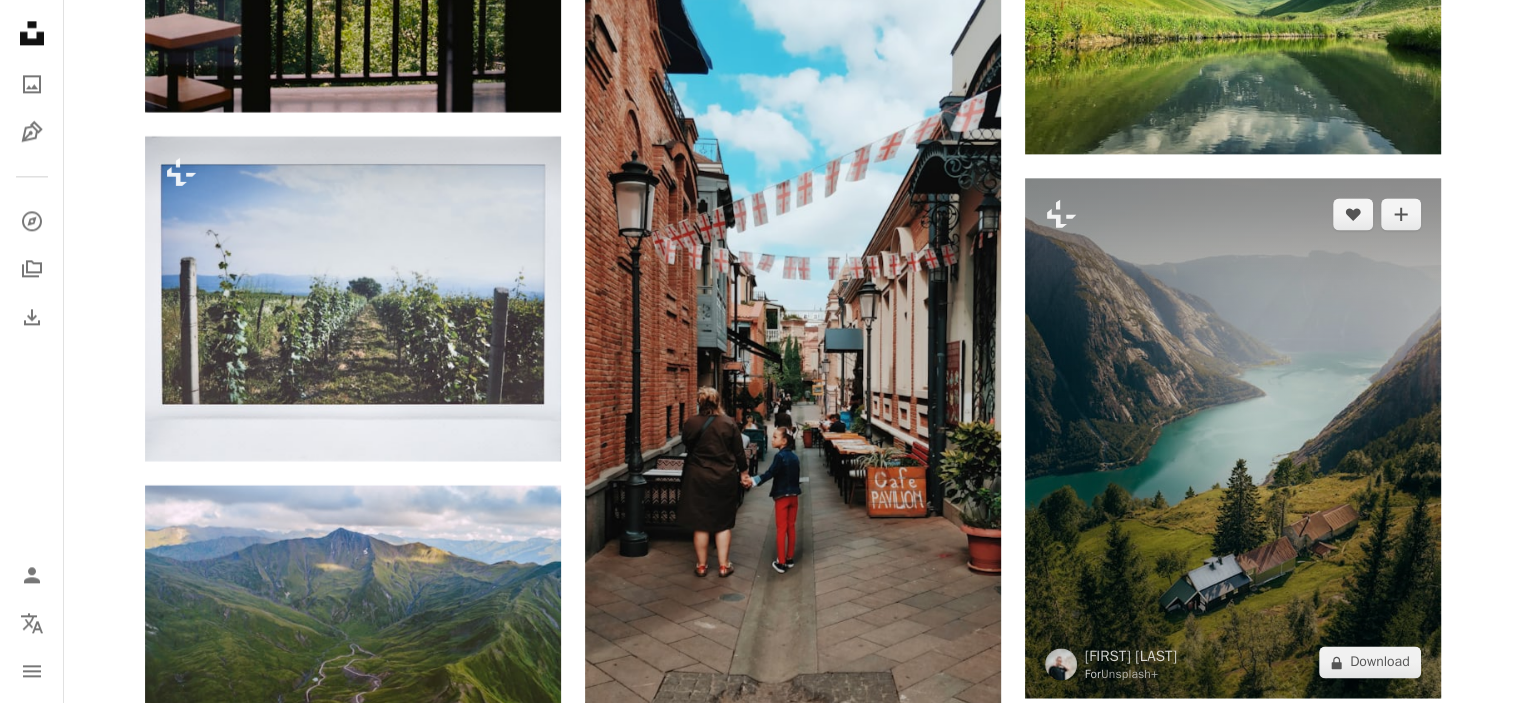 click at bounding box center [1233, 438] 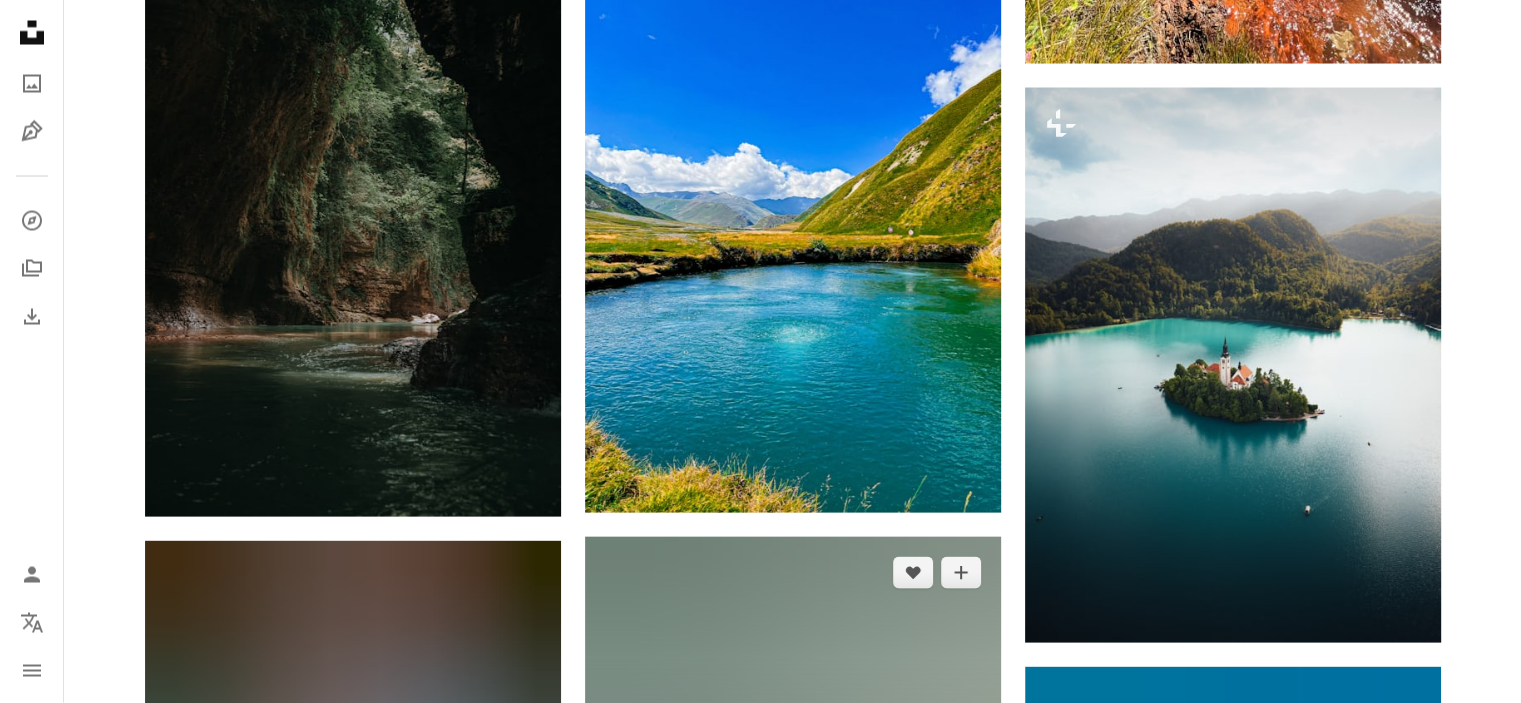 scroll, scrollTop: 11400, scrollLeft: 0, axis: vertical 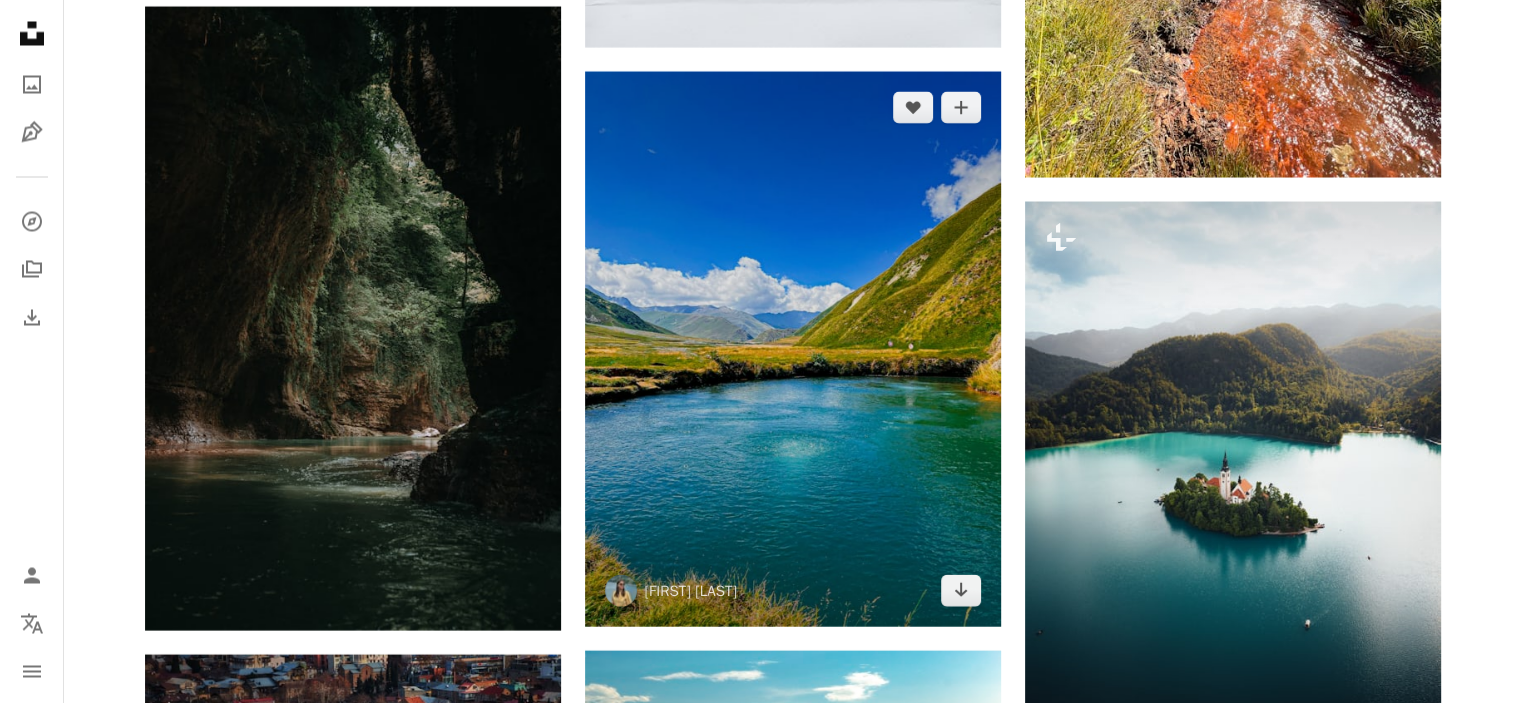 click at bounding box center (793, 348) 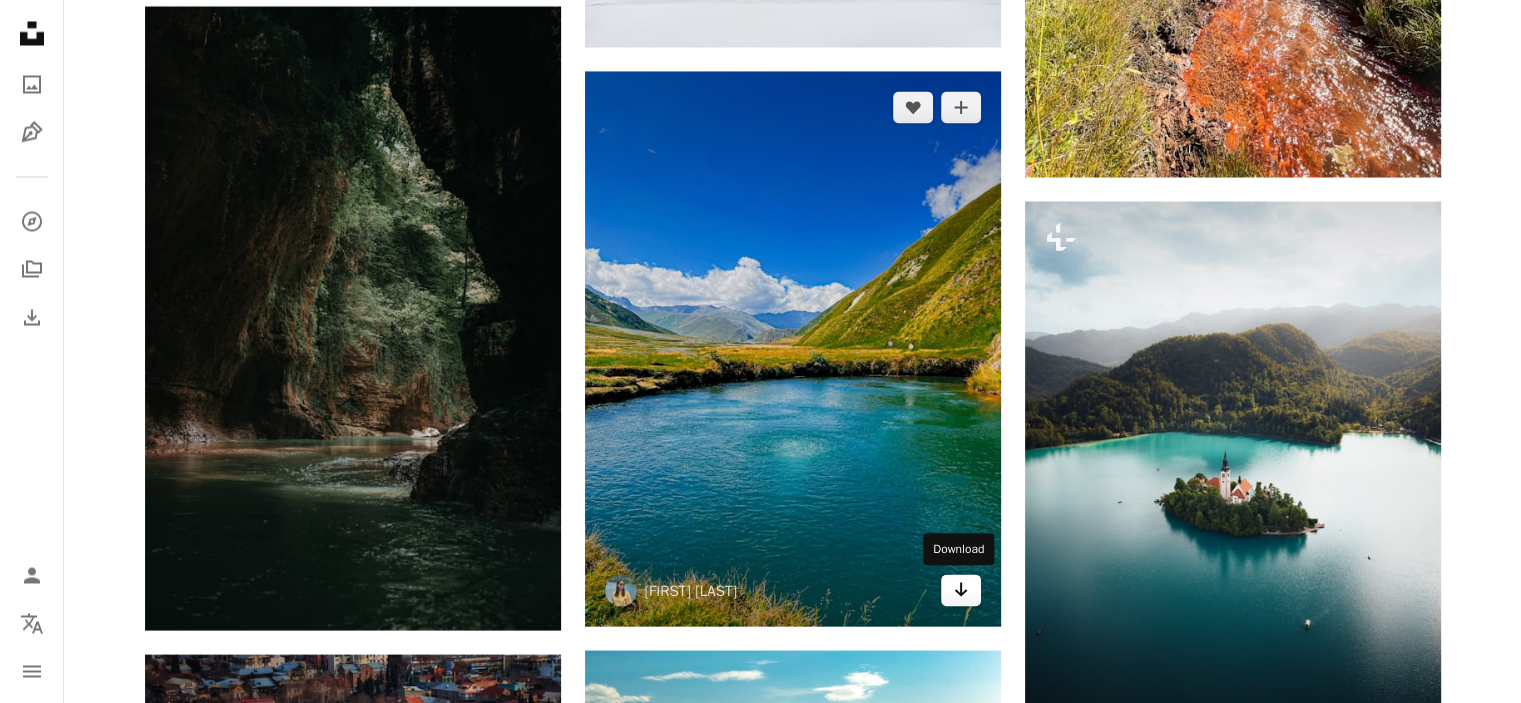 click on "Arrow pointing down" at bounding box center (961, 589) 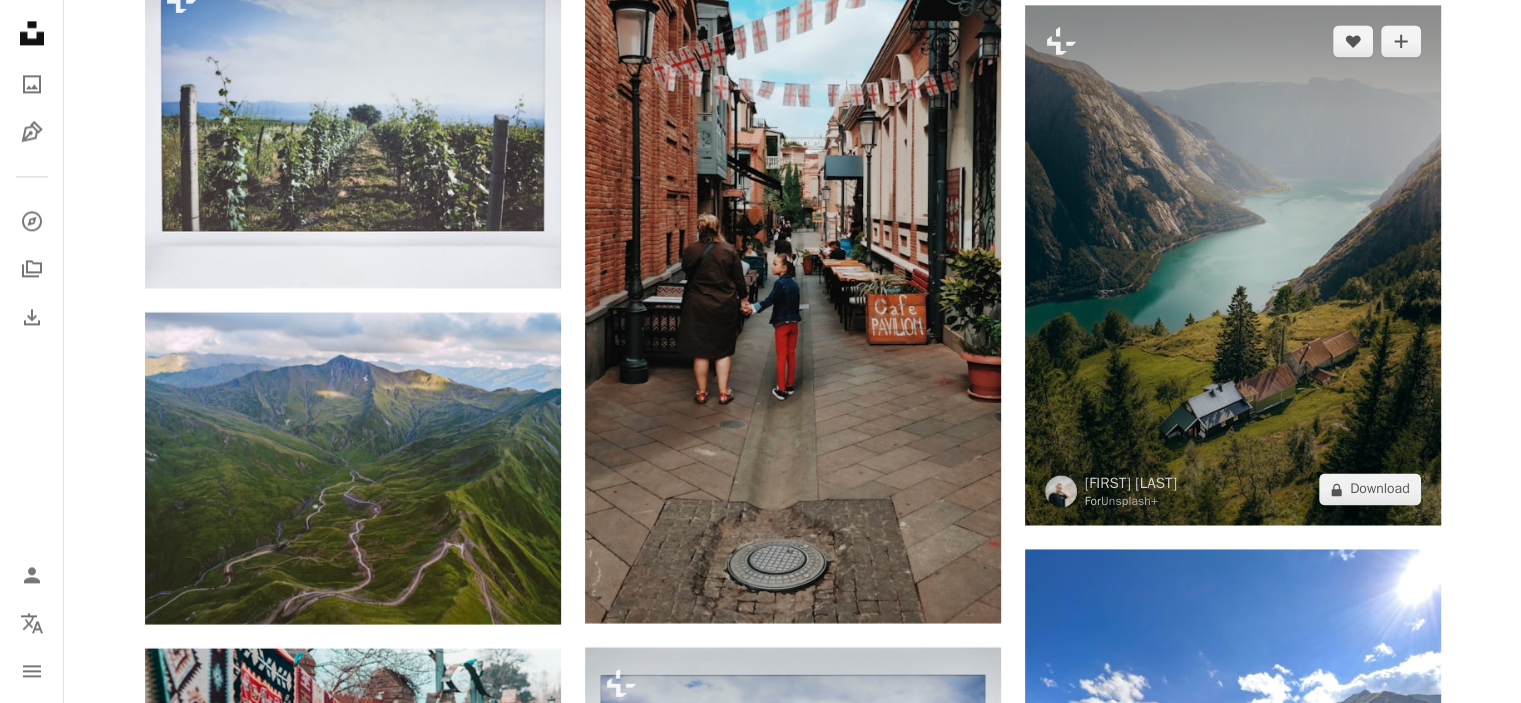 scroll, scrollTop: 10600, scrollLeft: 0, axis: vertical 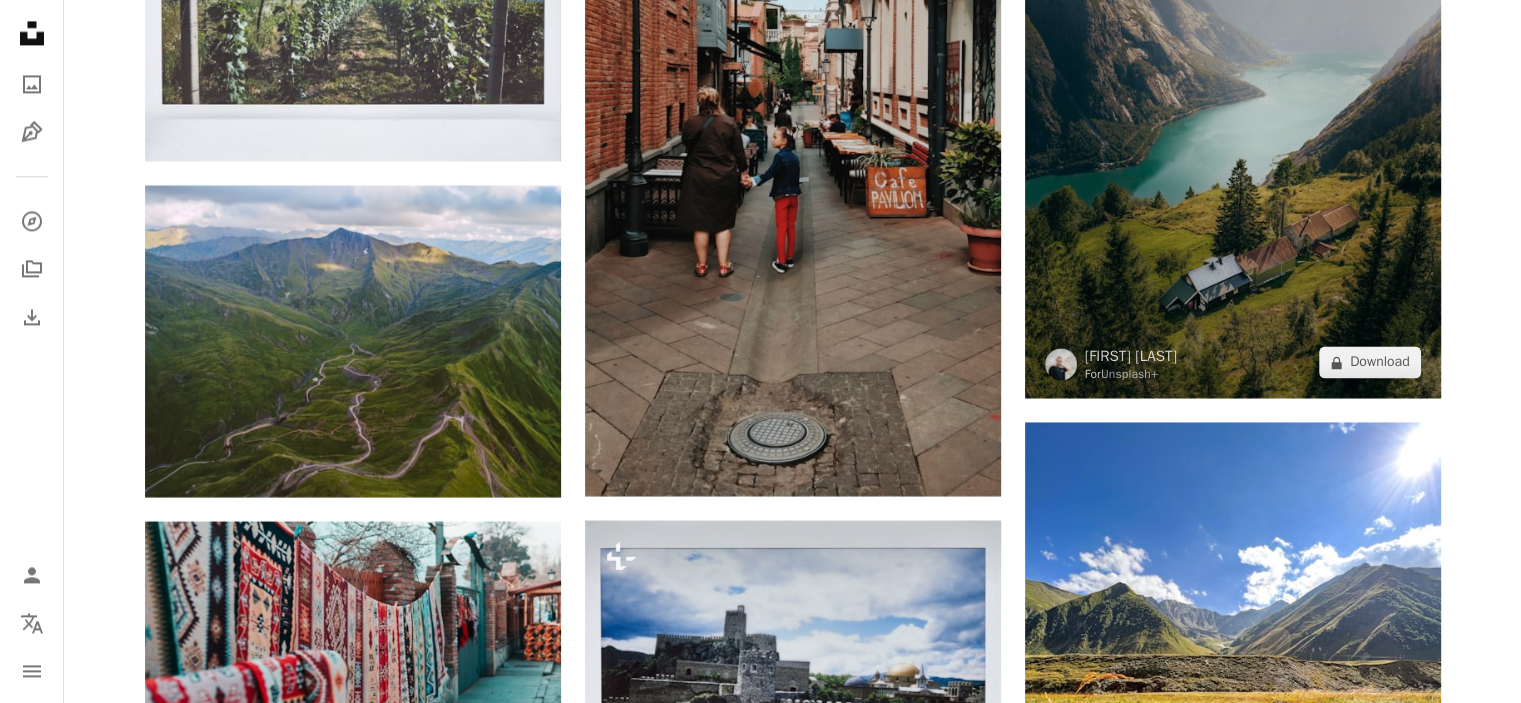 click at bounding box center (1233, 138) 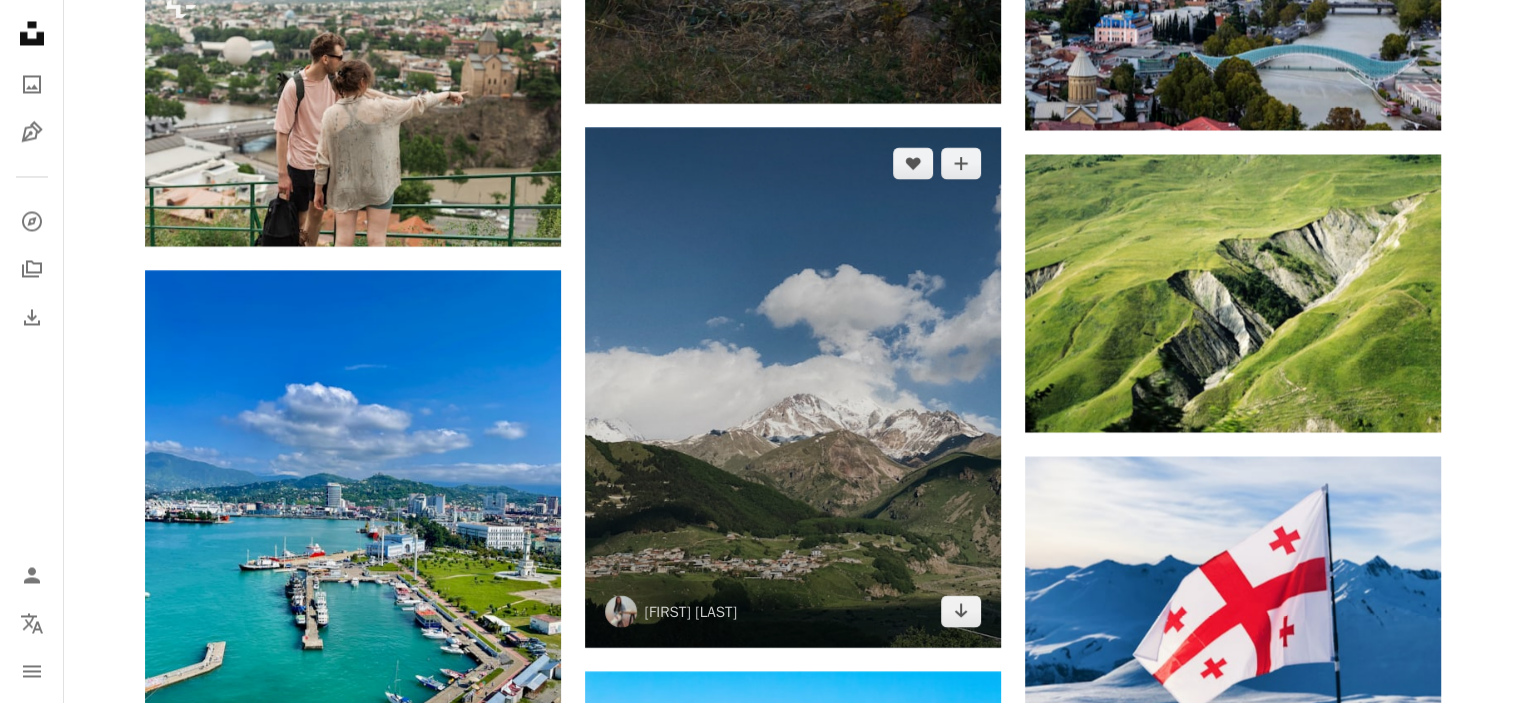 scroll, scrollTop: 3900, scrollLeft: 0, axis: vertical 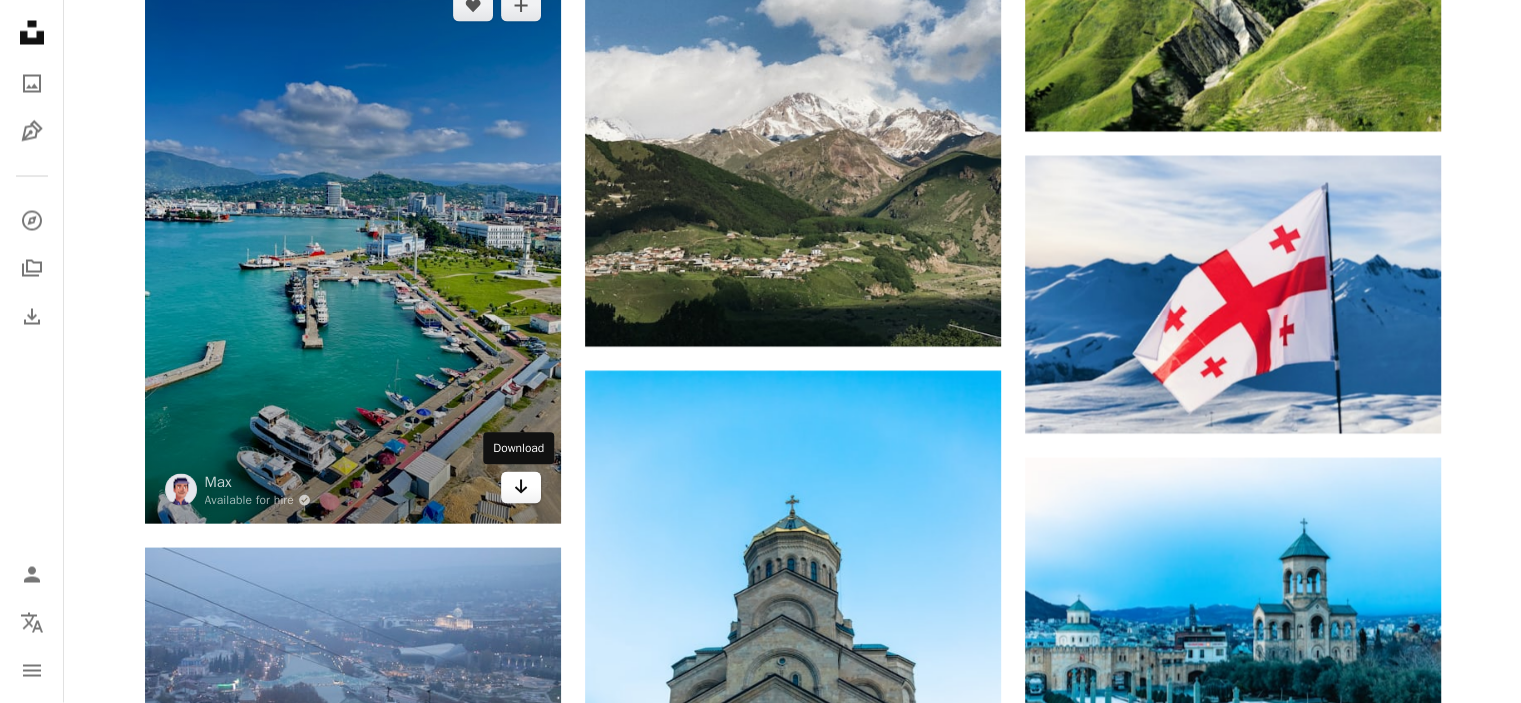 click at bounding box center [520, 487] 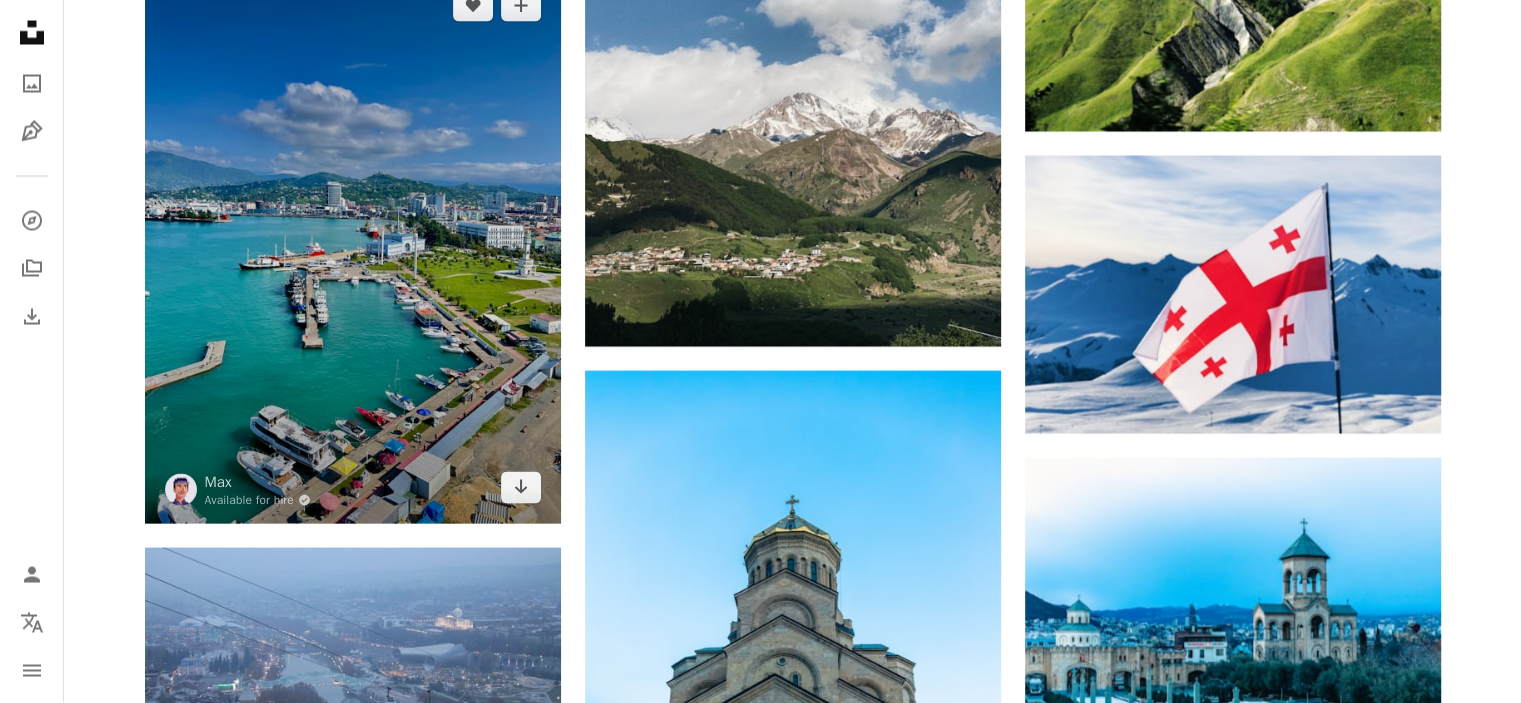 click at bounding box center (353, 247) 